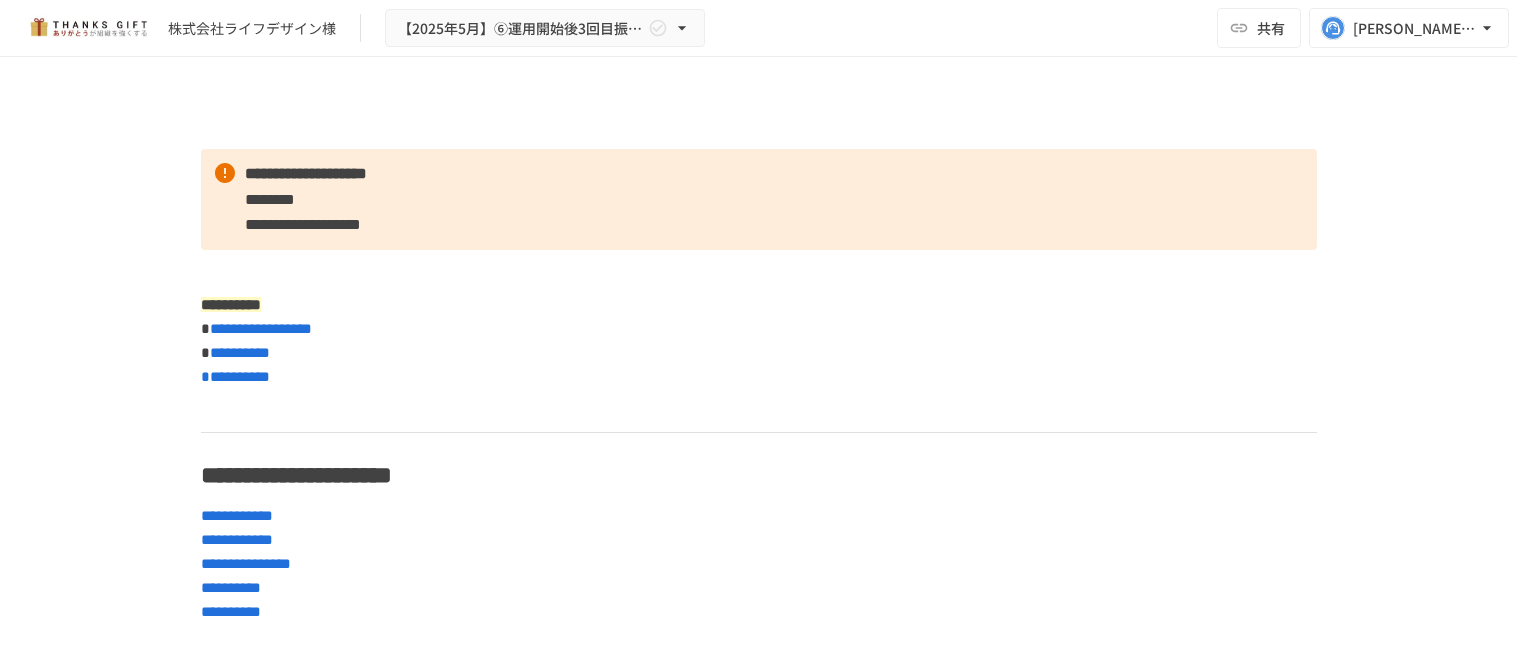 scroll, scrollTop: 0, scrollLeft: 0, axis: both 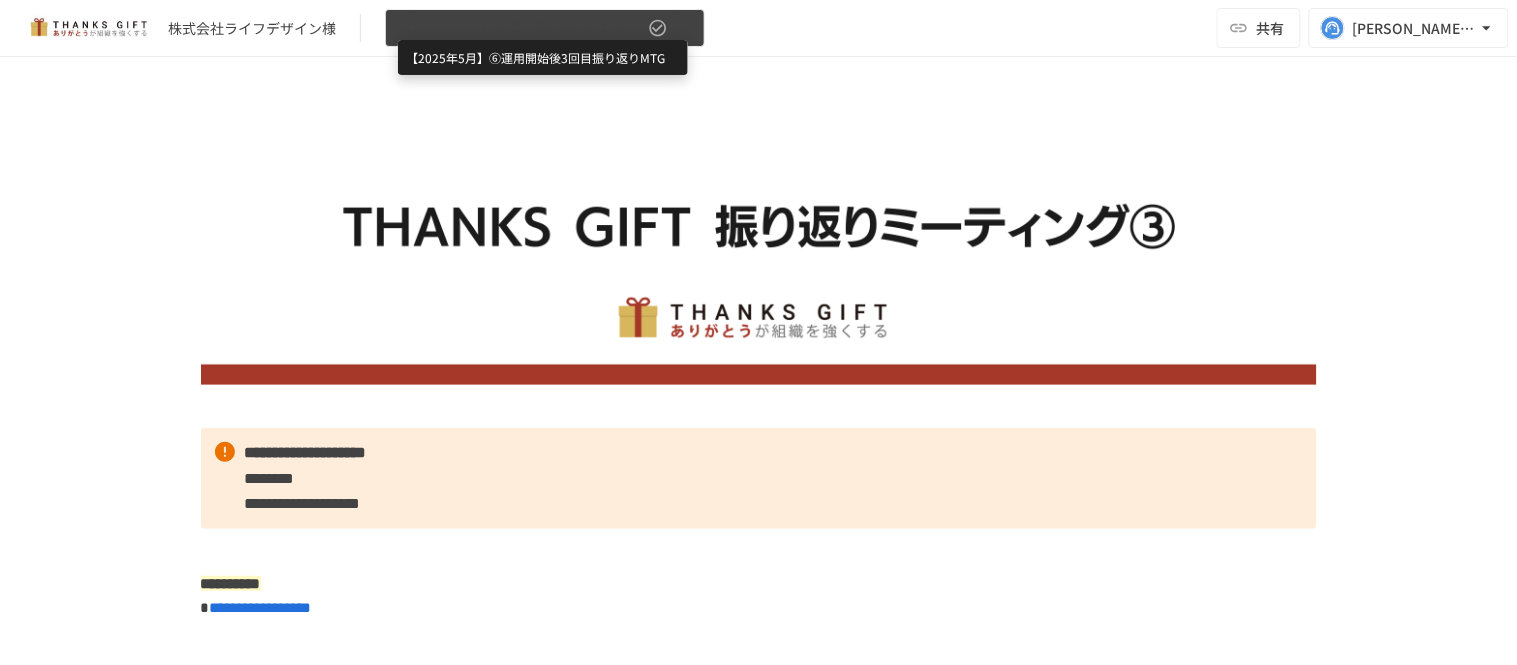 click on "【2025年5月】⑥運用開始後3回目振り返りMTG" at bounding box center (521, 28) 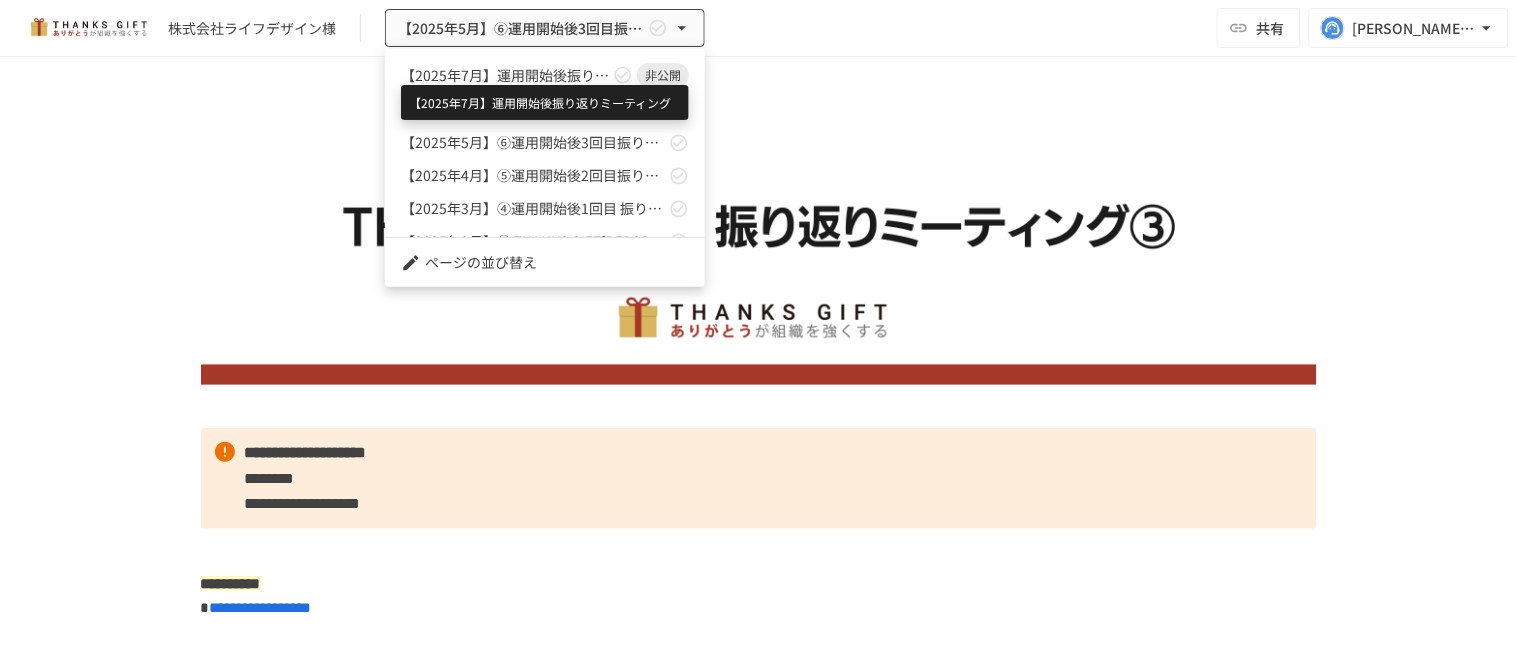 click on "【2025年7月】運用開始後振り返りミーティング" at bounding box center (505, 75) 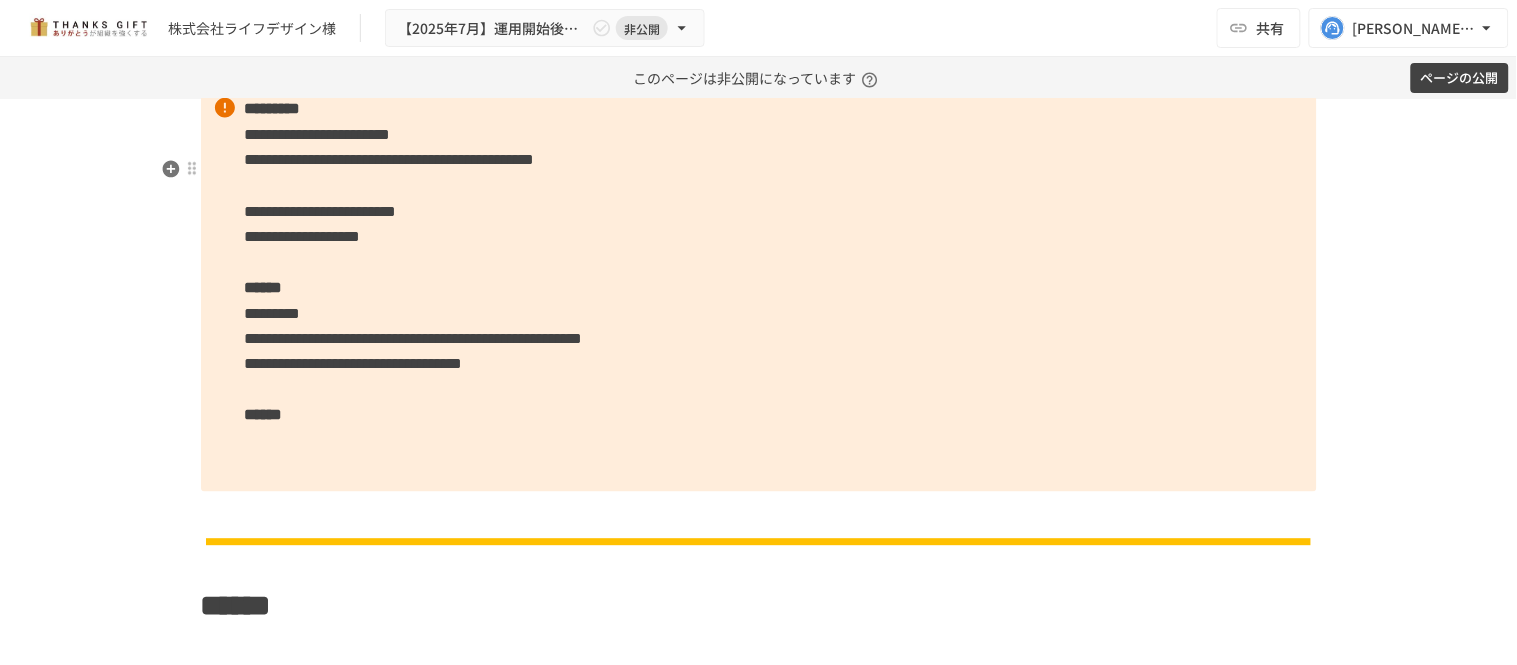 scroll, scrollTop: 8555, scrollLeft: 0, axis: vertical 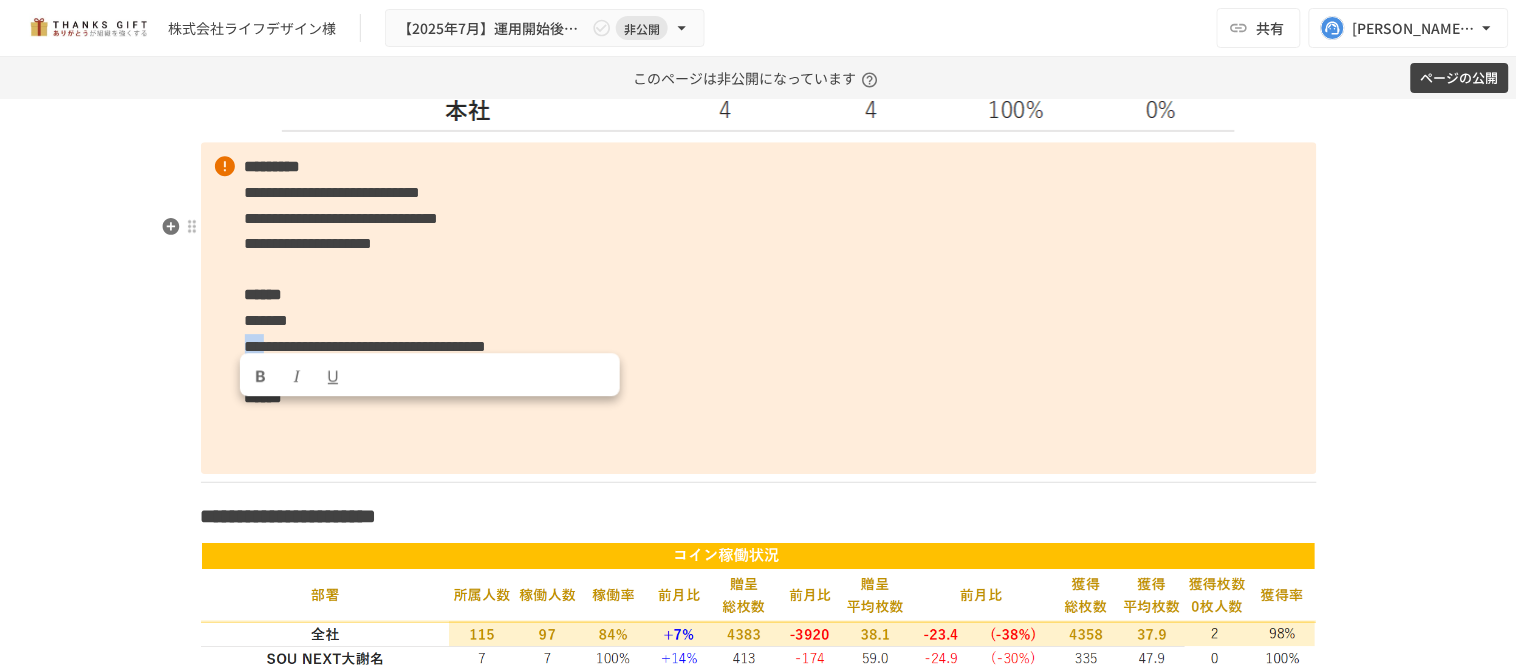 drag, startPoint x: 221, startPoint y: 428, endPoint x: 293, endPoint y: 427, distance: 72.00694 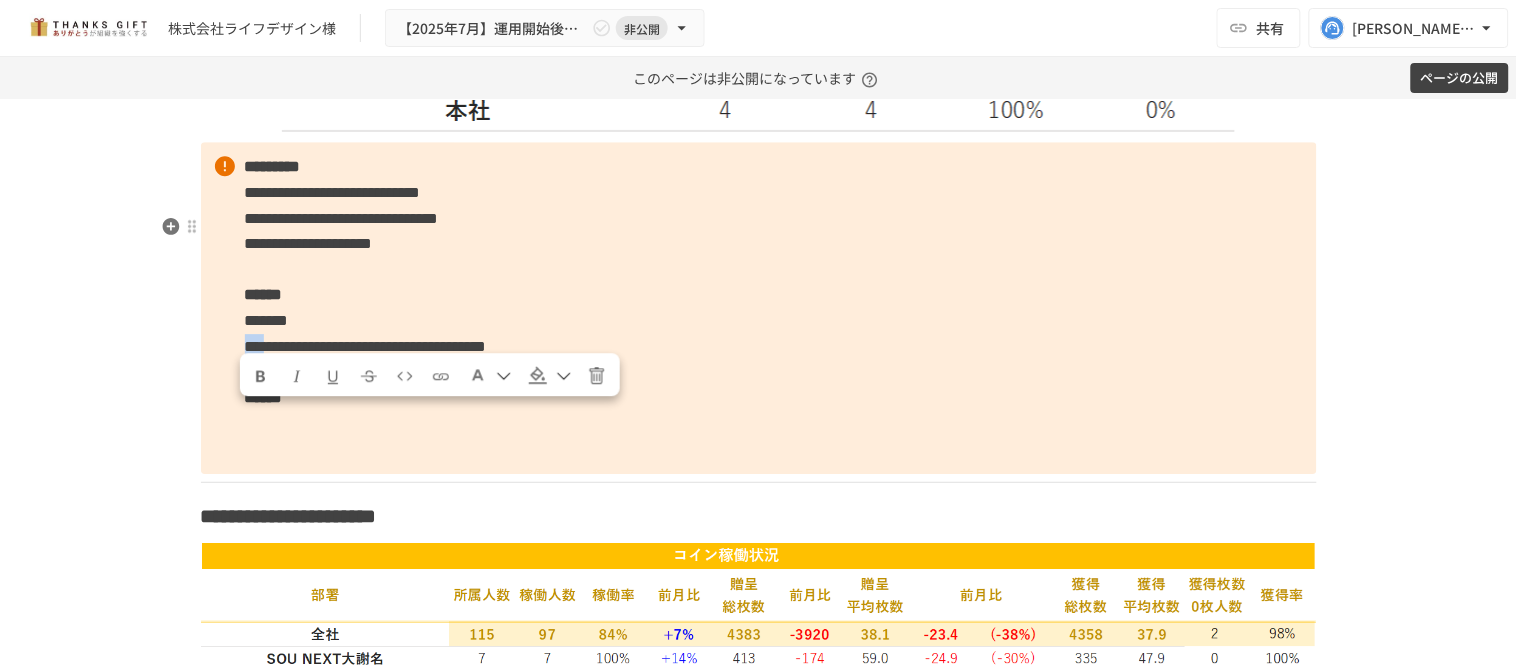 click on "**********" at bounding box center (759, 307) 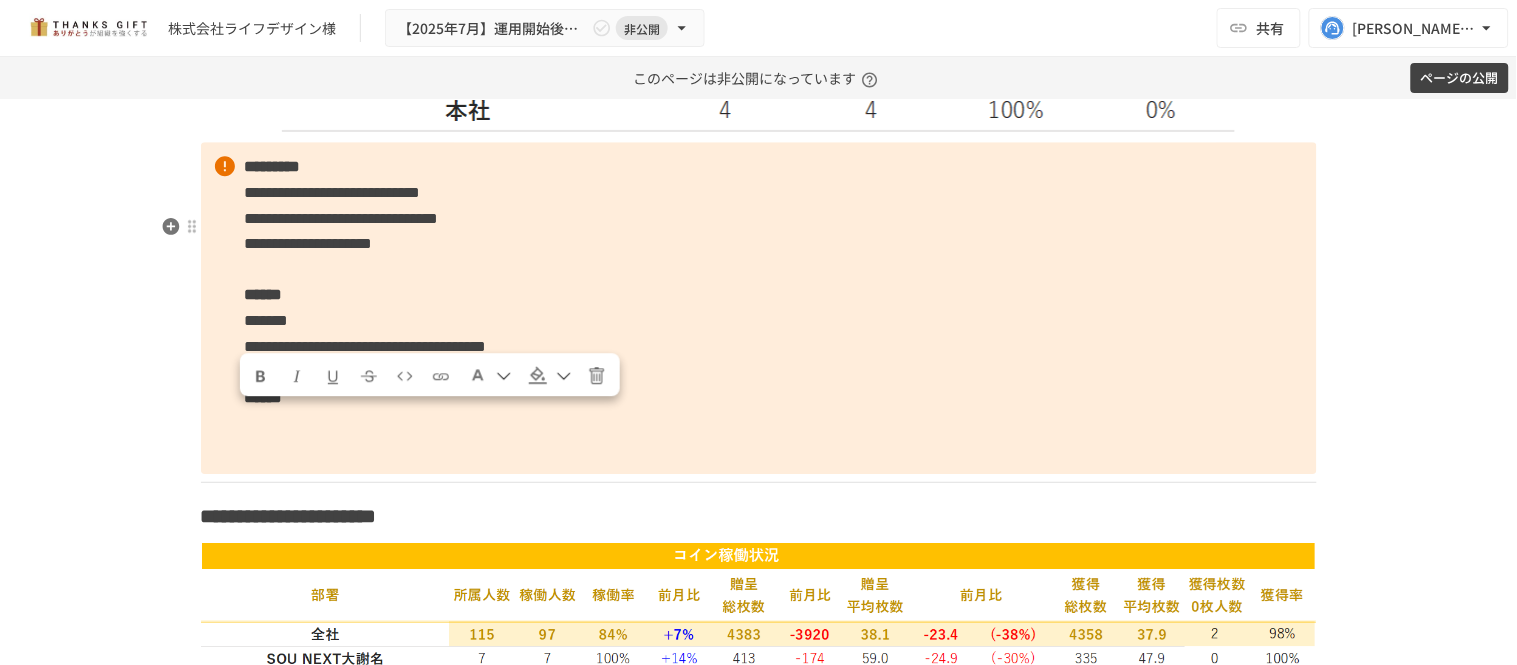 click on "**********" at bounding box center (759, 307) 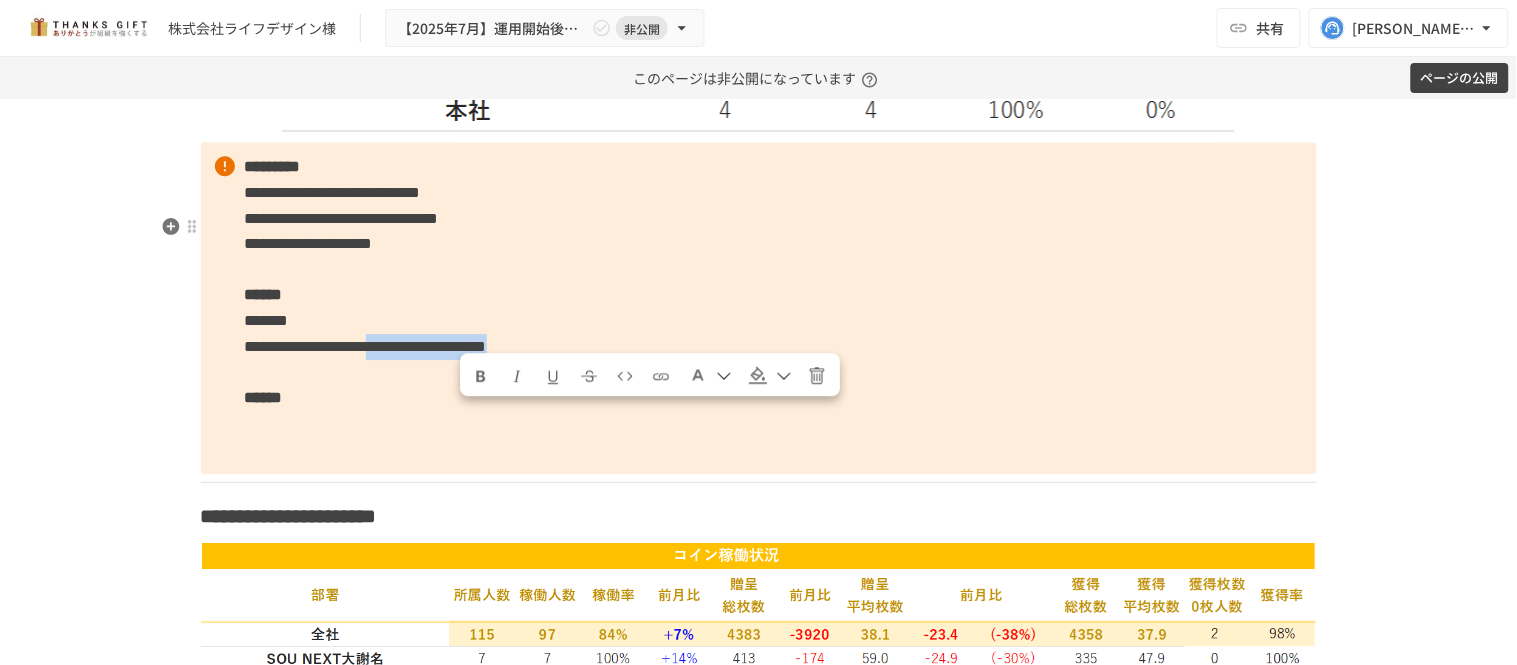 drag, startPoint x: 464, startPoint y: 411, endPoint x: 704, endPoint y: 418, distance: 240.10207 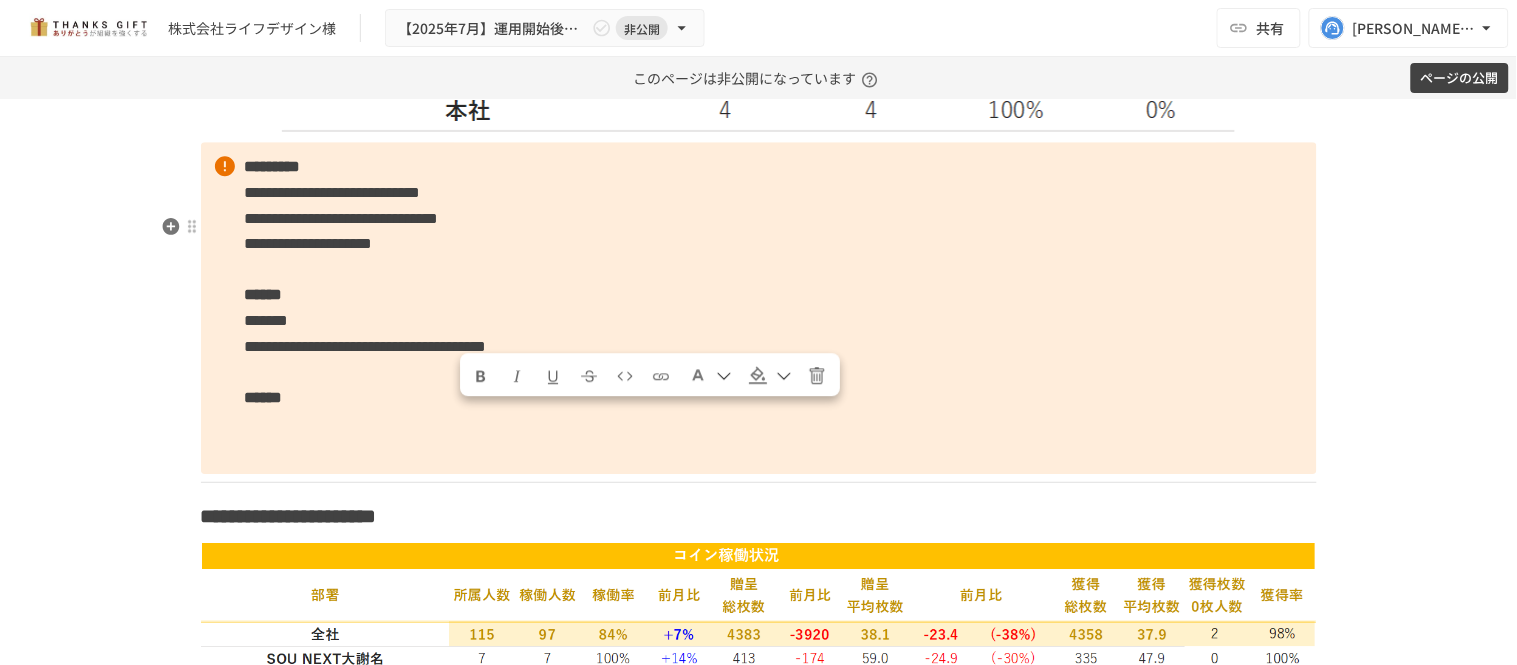 click on "**********" at bounding box center (759, 307) 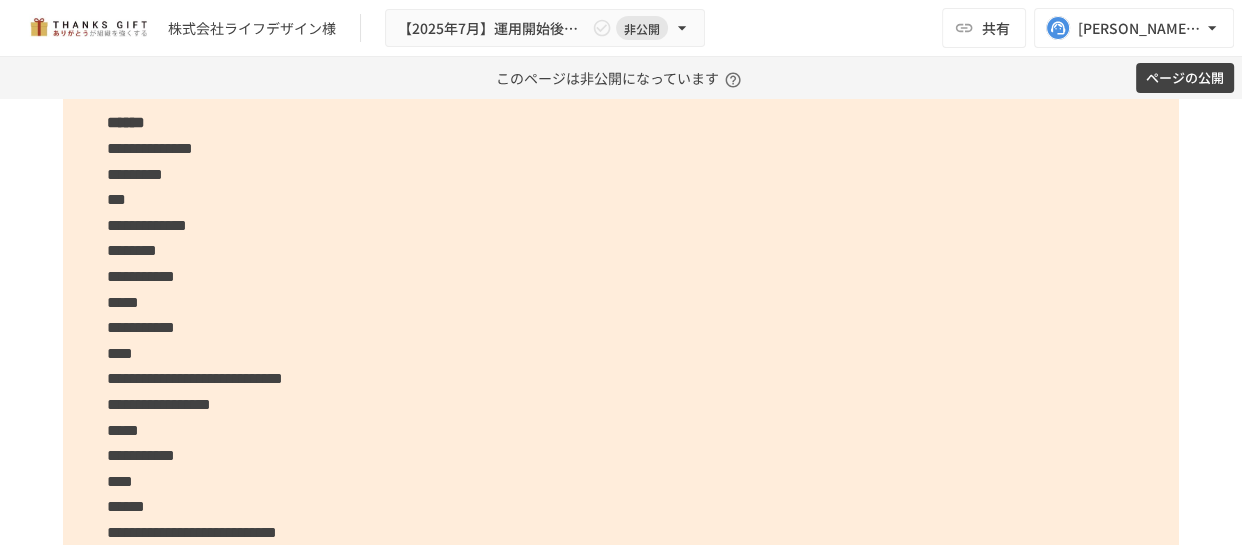 scroll, scrollTop: 5252, scrollLeft: 0, axis: vertical 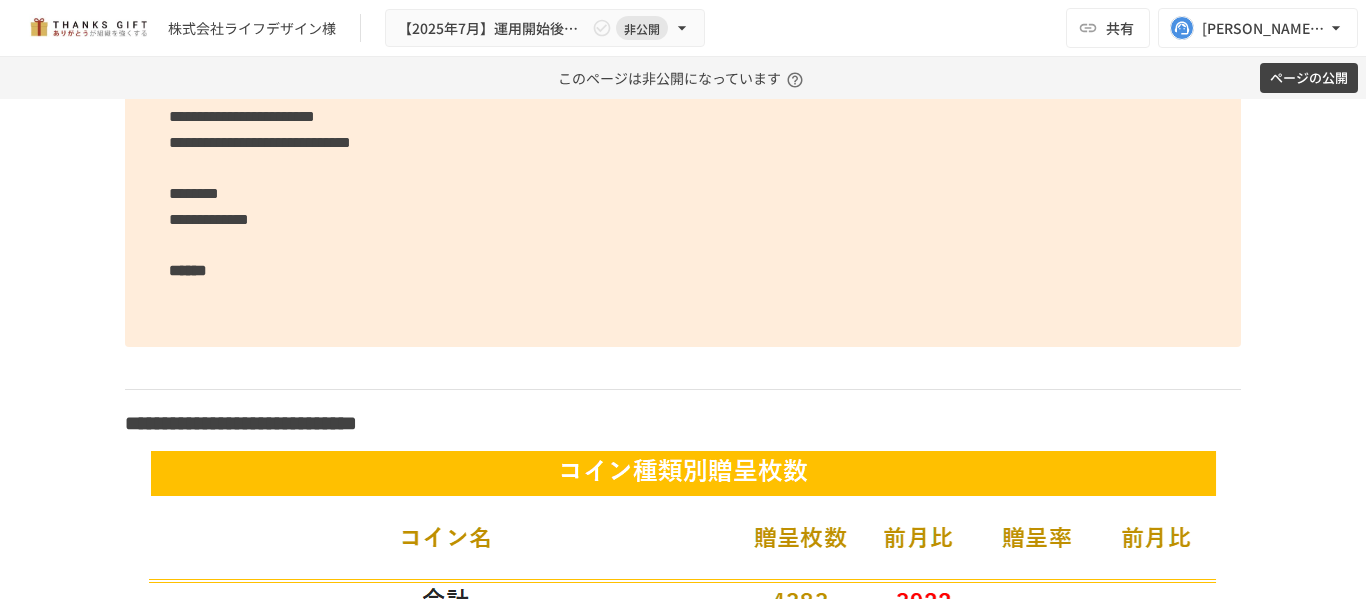 click on "**********" at bounding box center [683, -229] 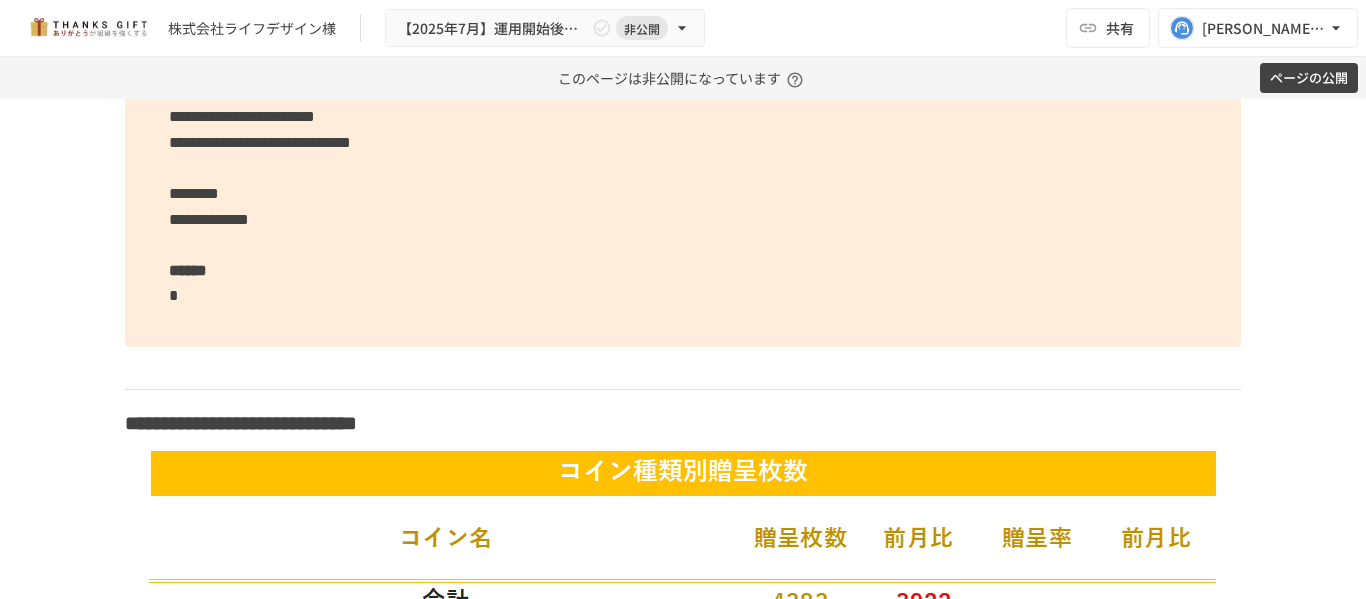 type 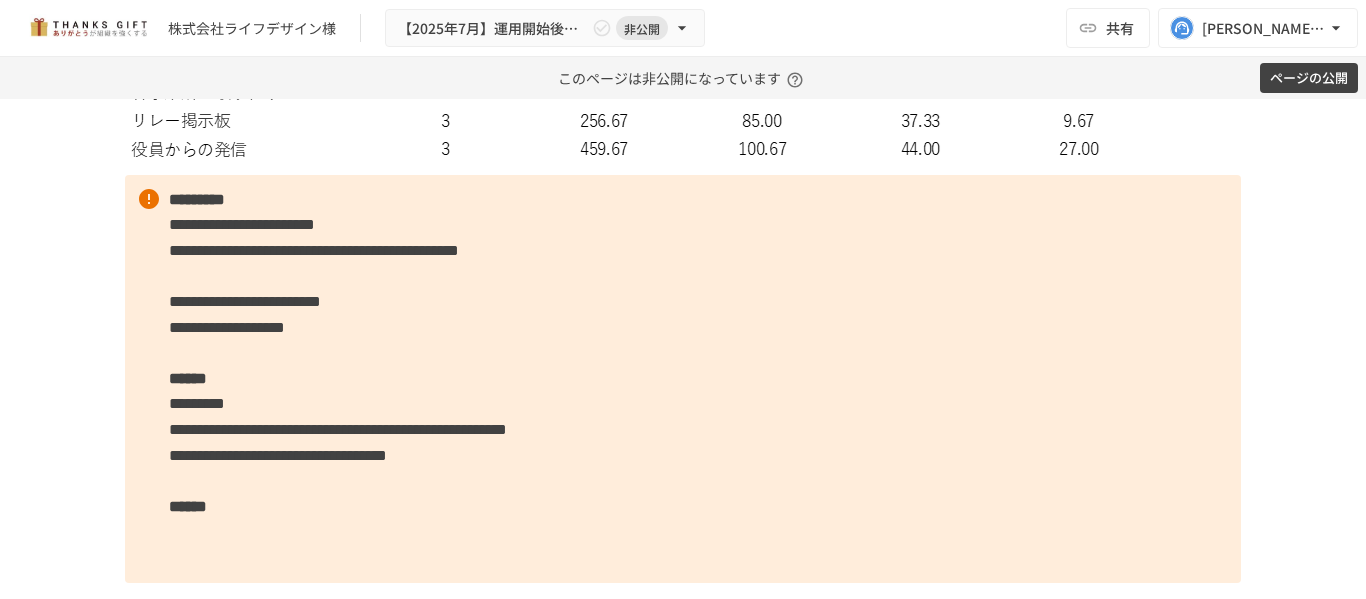 scroll, scrollTop: 8498, scrollLeft: 0, axis: vertical 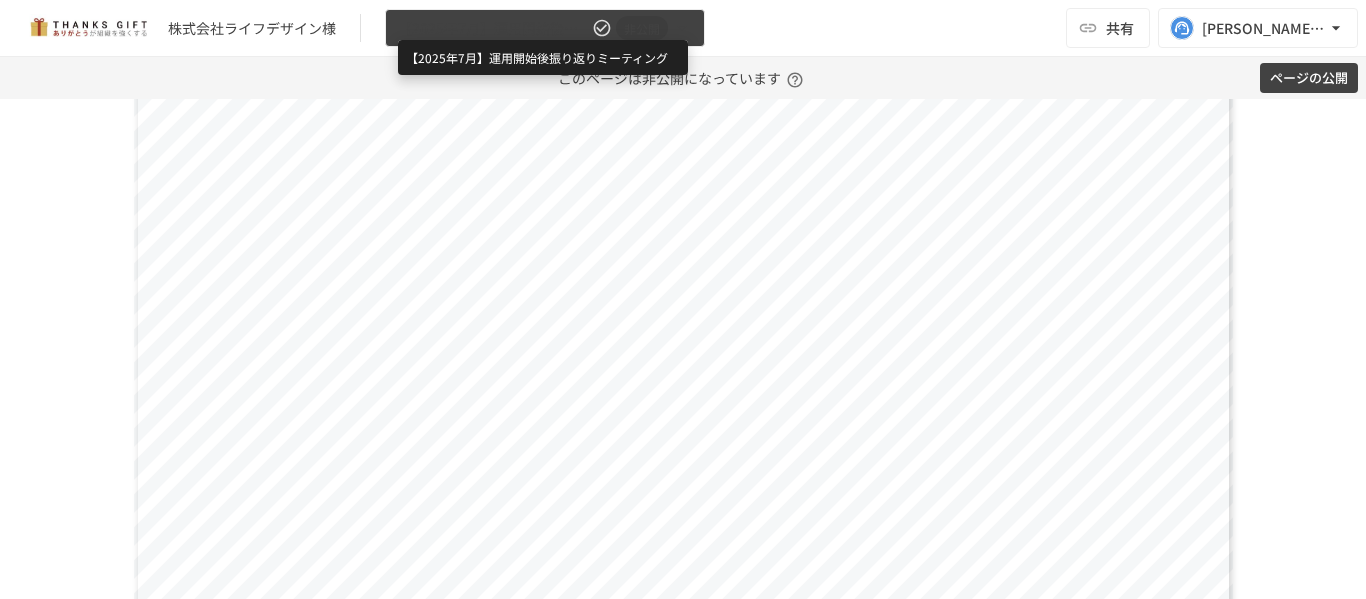 click on "【2025年7月】運用開始後振り返りミーティング" at bounding box center (493, 28) 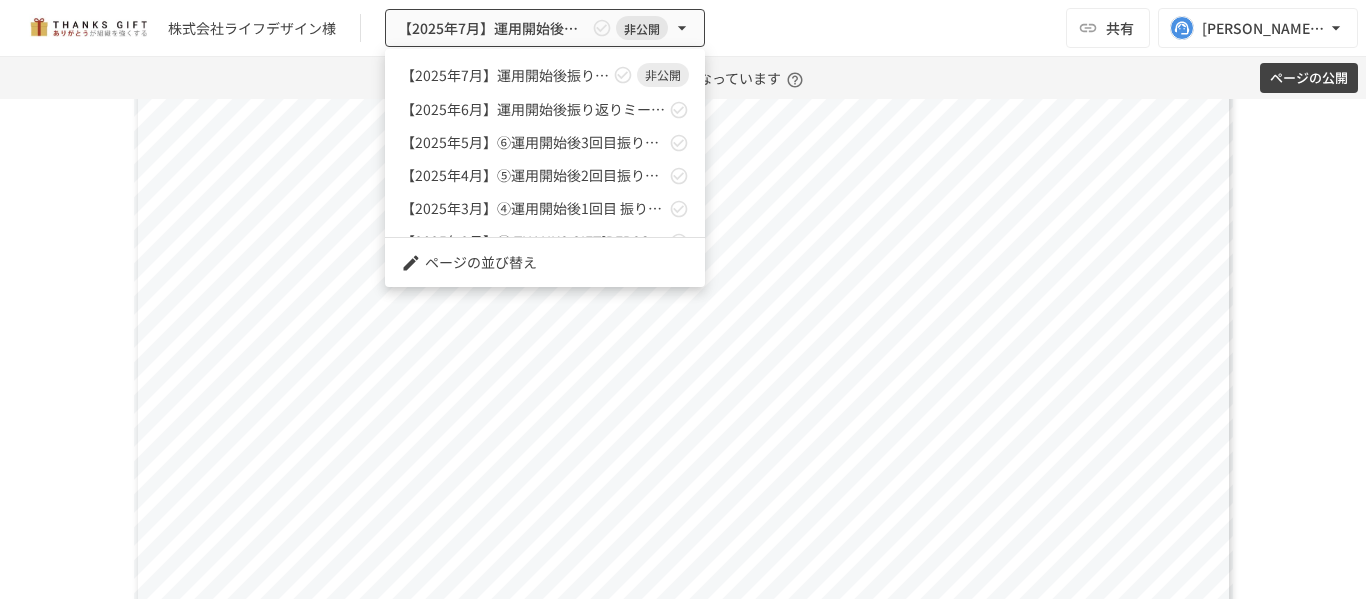 click at bounding box center (683, 299) 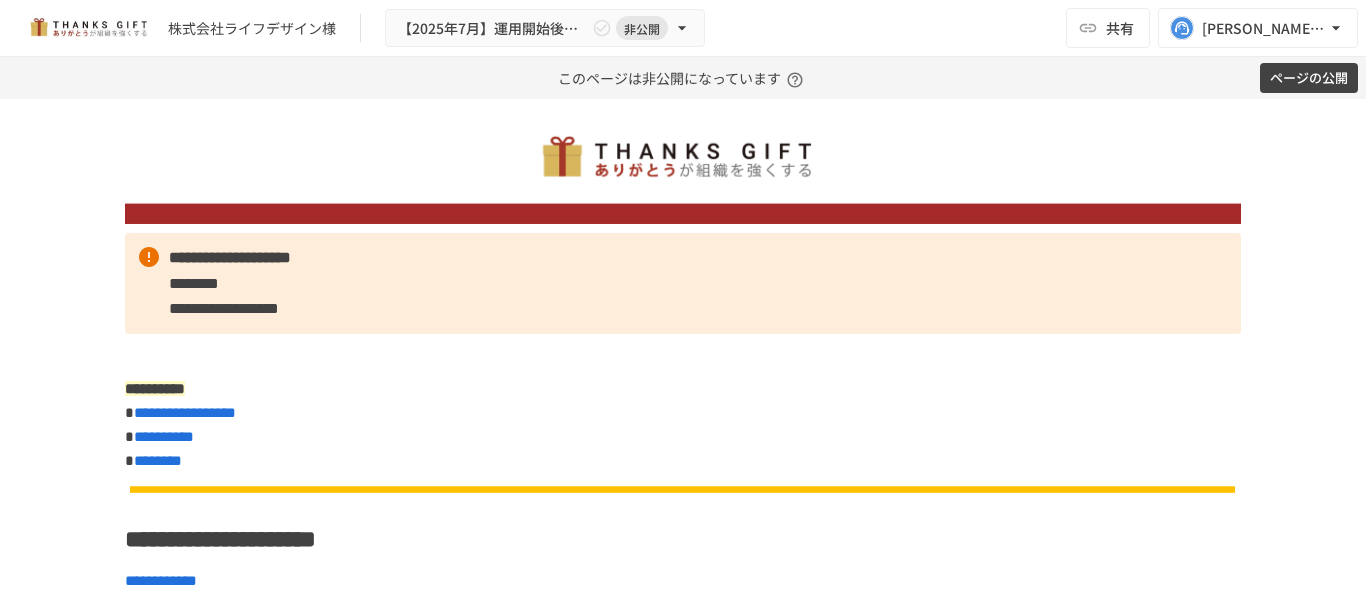 scroll, scrollTop: 0, scrollLeft: 0, axis: both 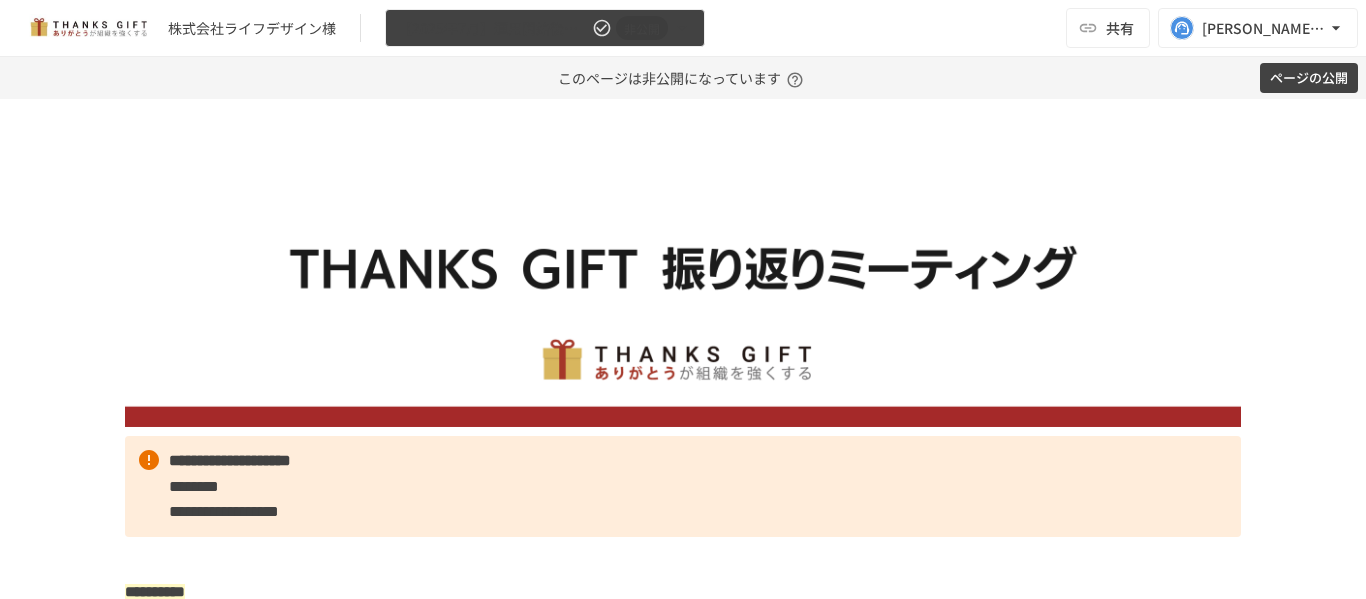 click on "非公開" at bounding box center [642, 28] 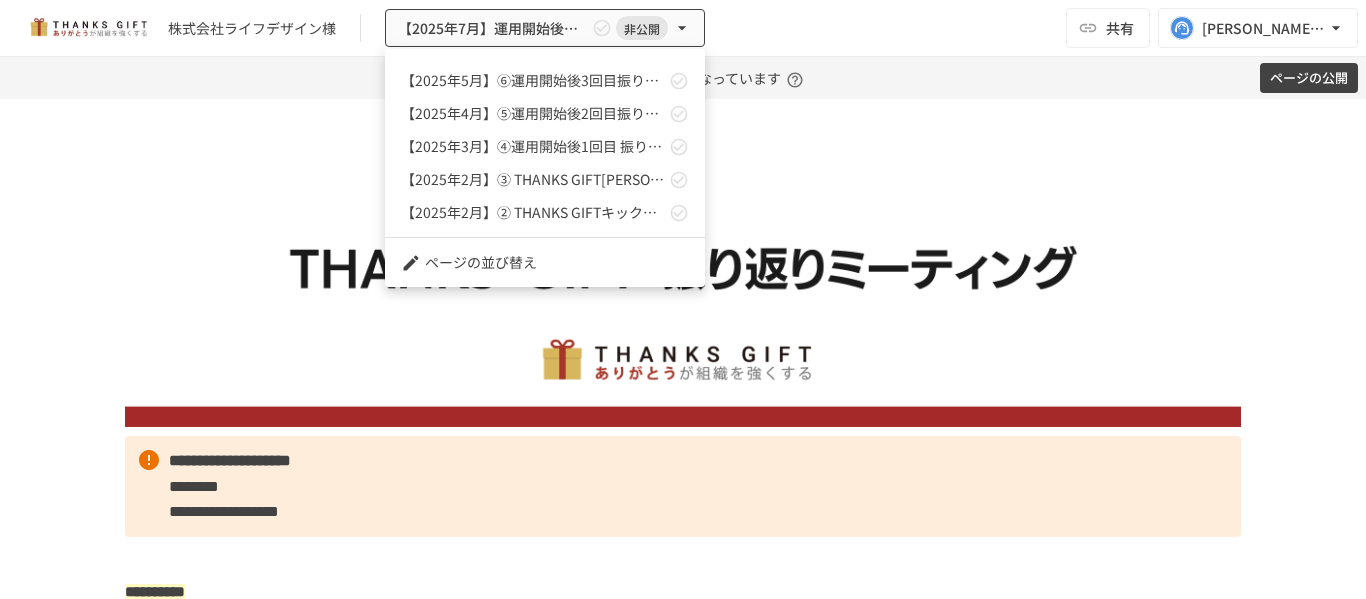 scroll, scrollTop: 124, scrollLeft: 0, axis: vertical 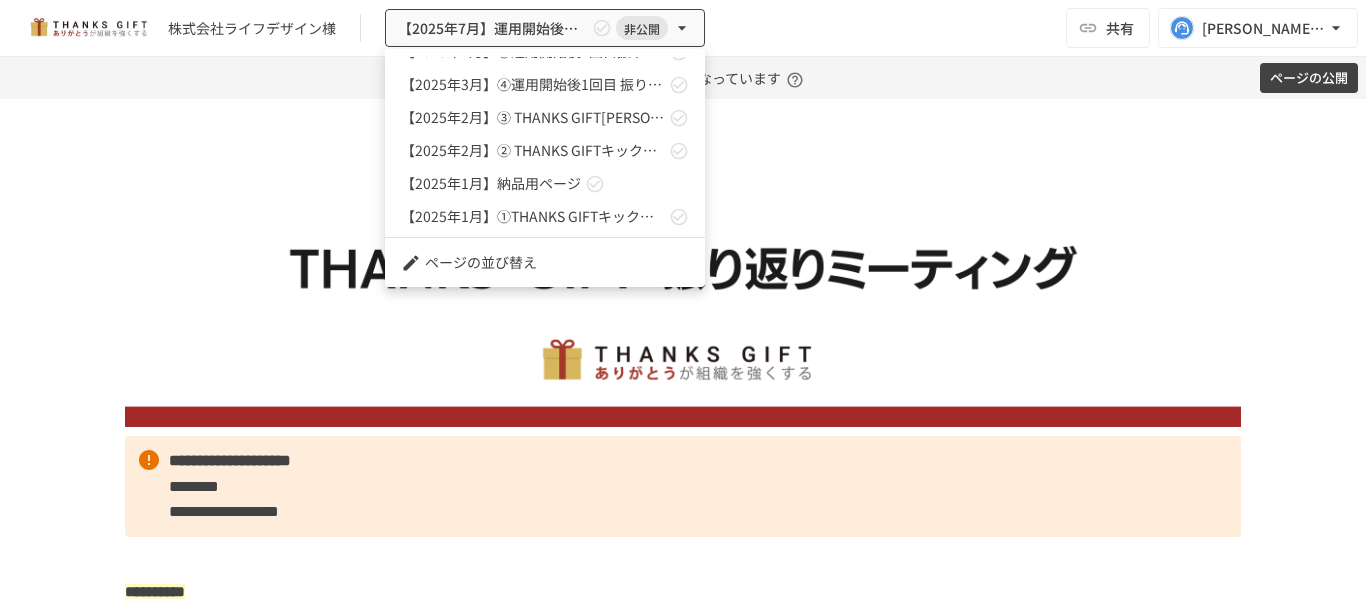 click at bounding box center (683, 299) 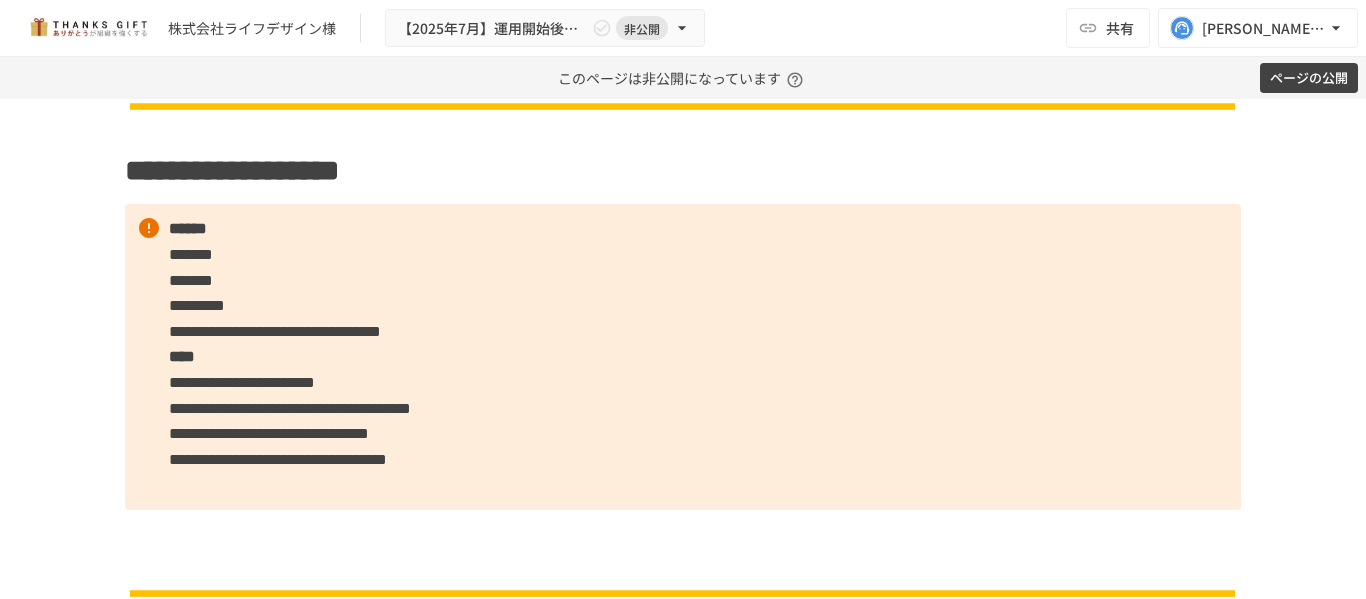 scroll, scrollTop: 1800, scrollLeft: 0, axis: vertical 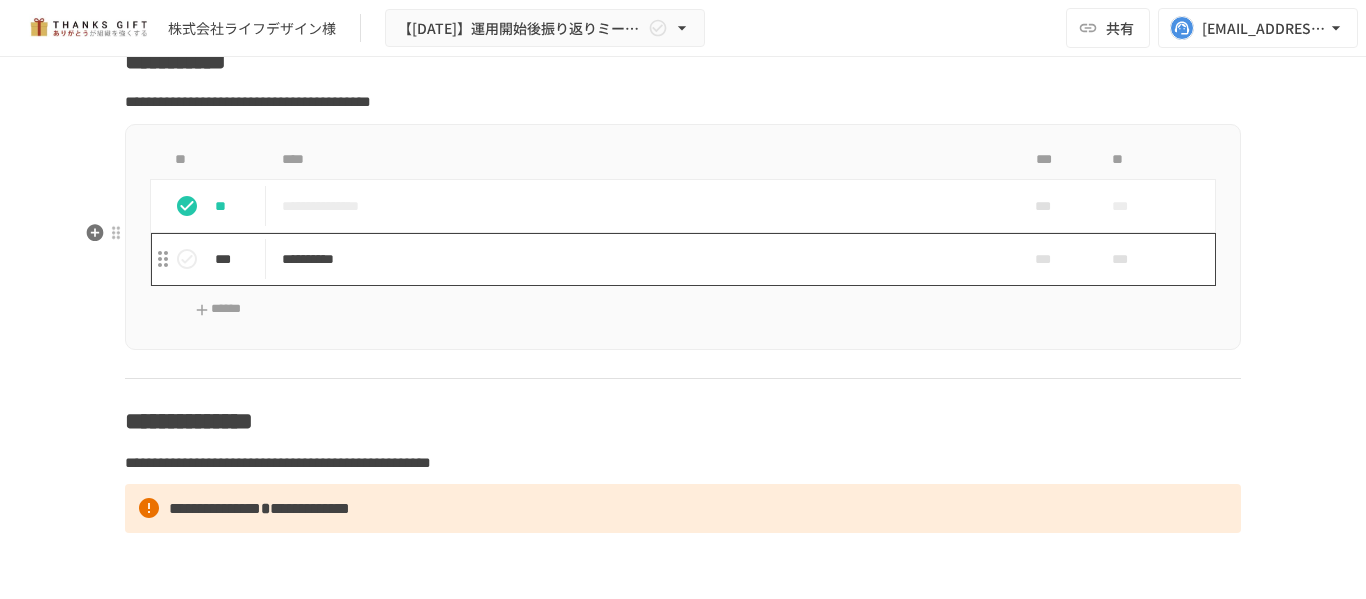 click on "**********" at bounding box center (641, 259) 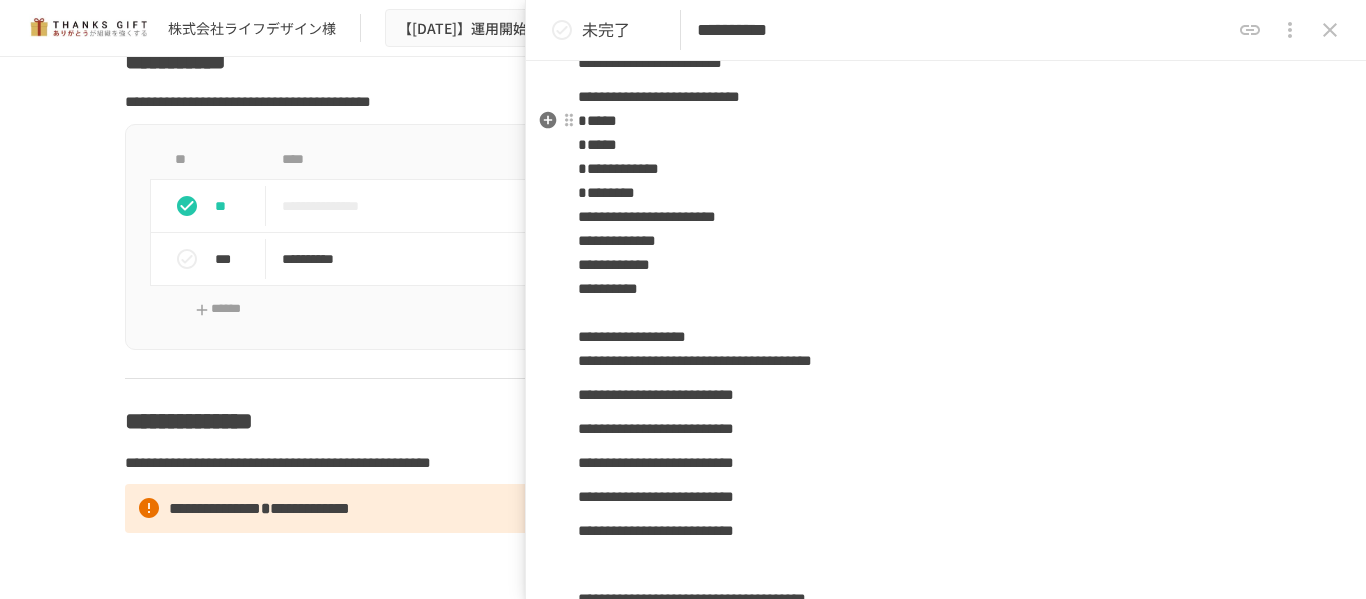 scroll, scrollTop: 300, scrollLeft: 0, axis: vertical 